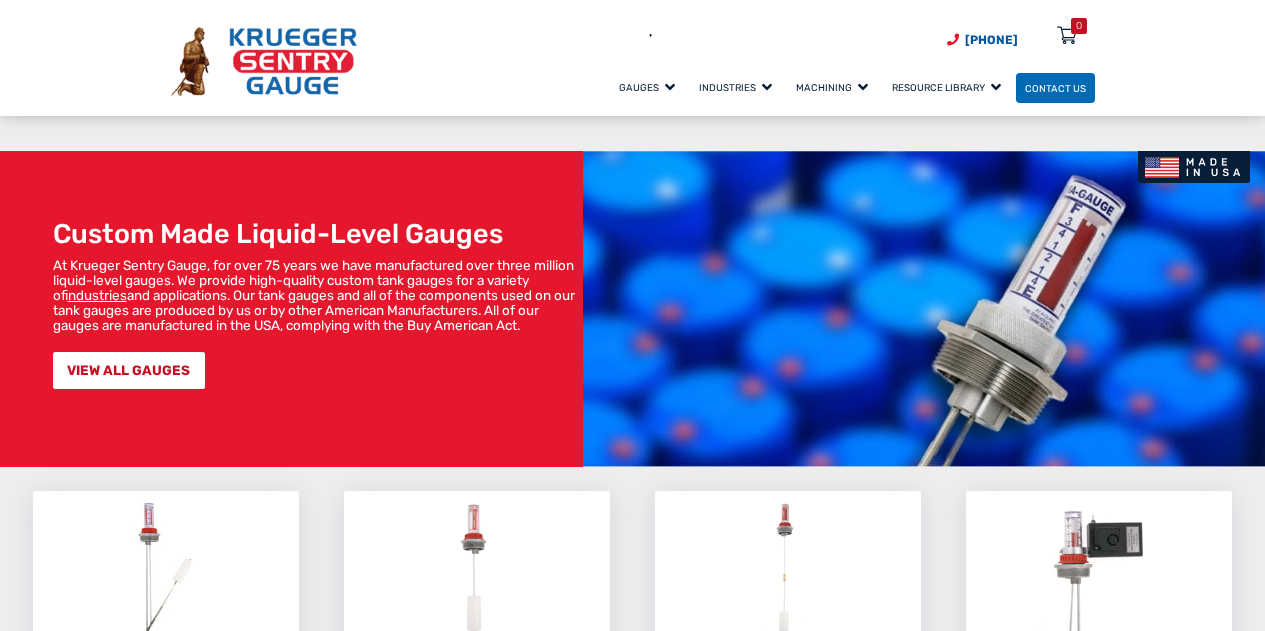scroll, scrollTop: 270, scrollLeft: 0, axis: vertical 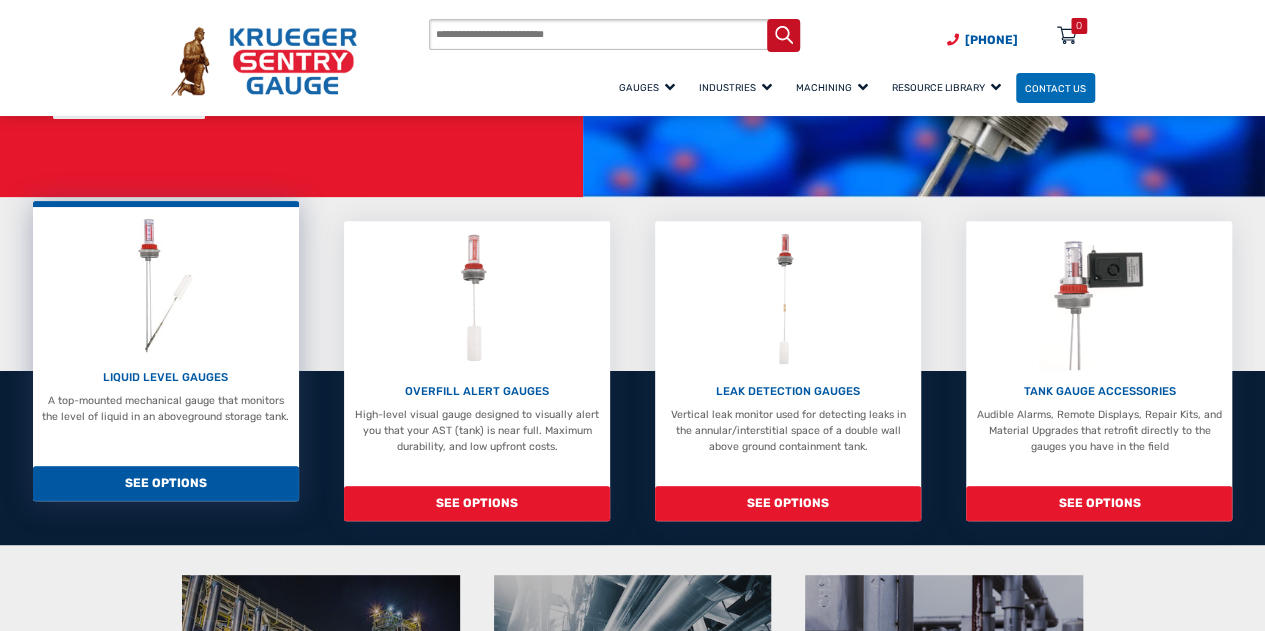 click on "SEE OPTIONS" at bounding box center (166, 483) 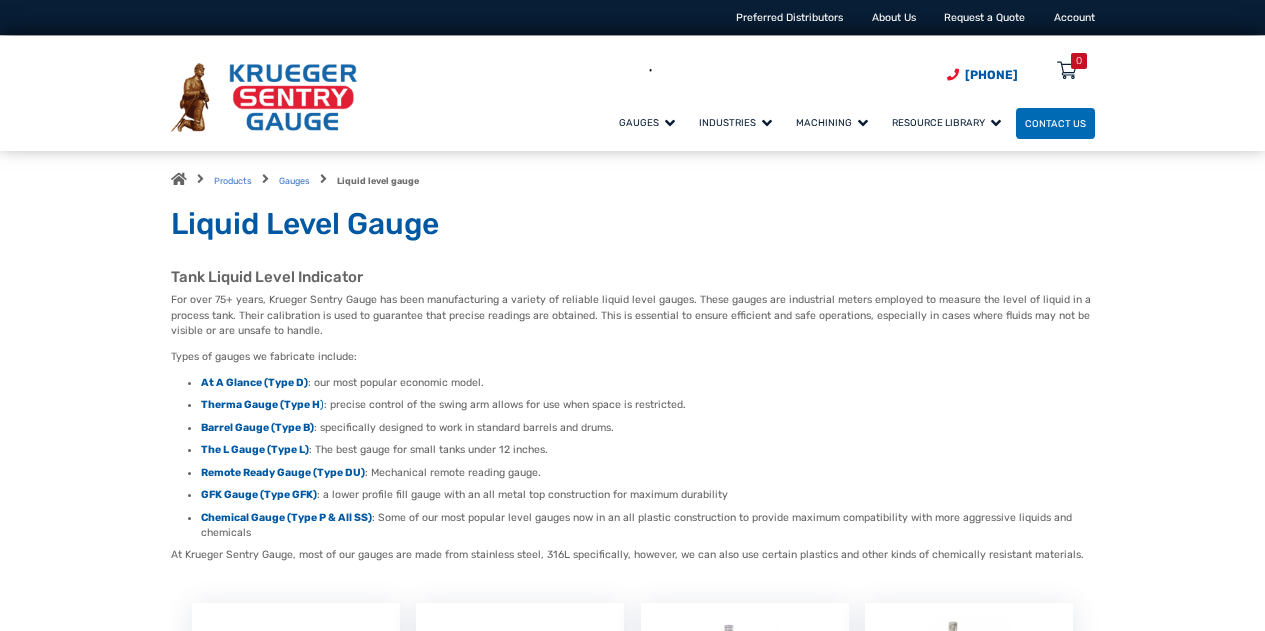 scroll, scrollTop: 0, scrollLeft: 0, axis: both 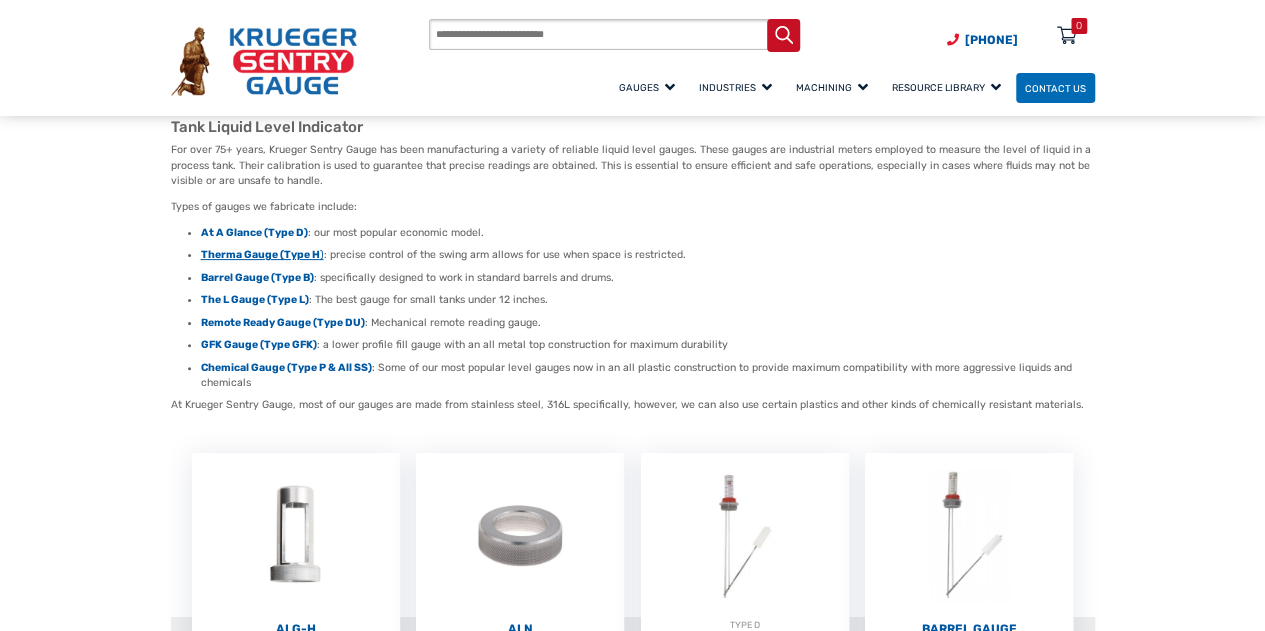 click on "Therma Gauge (Type H" at bounding box center [260, 254] 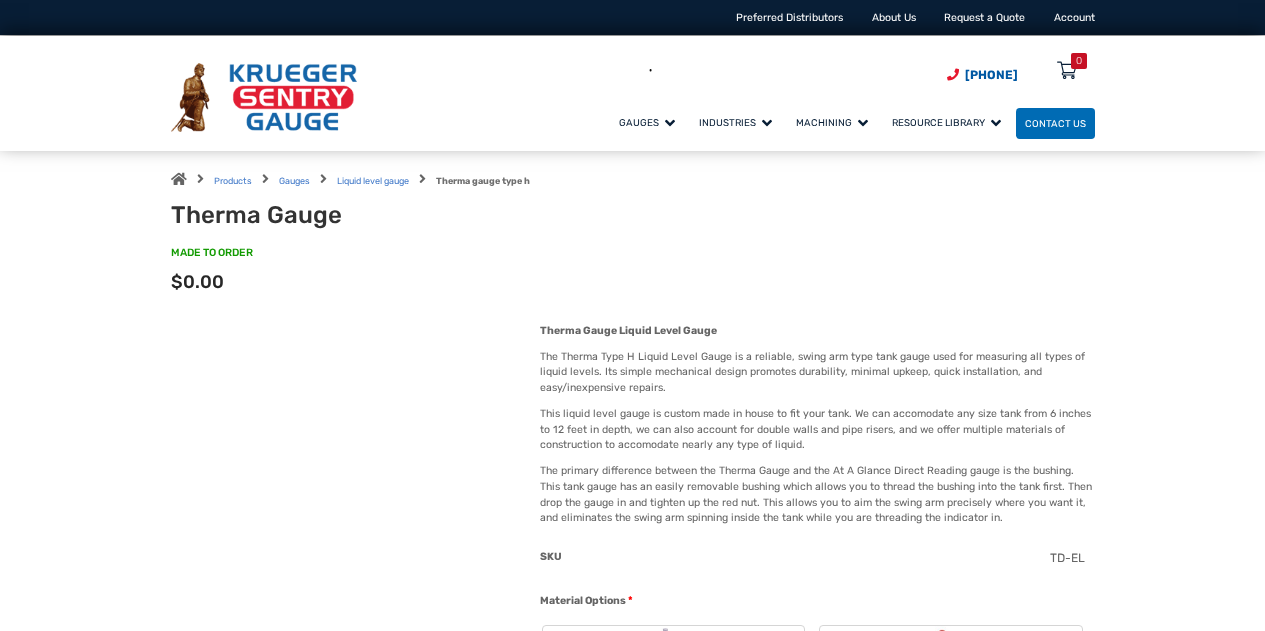 scroll, scrollTop: 0, scrollLeft: 0, axis: both 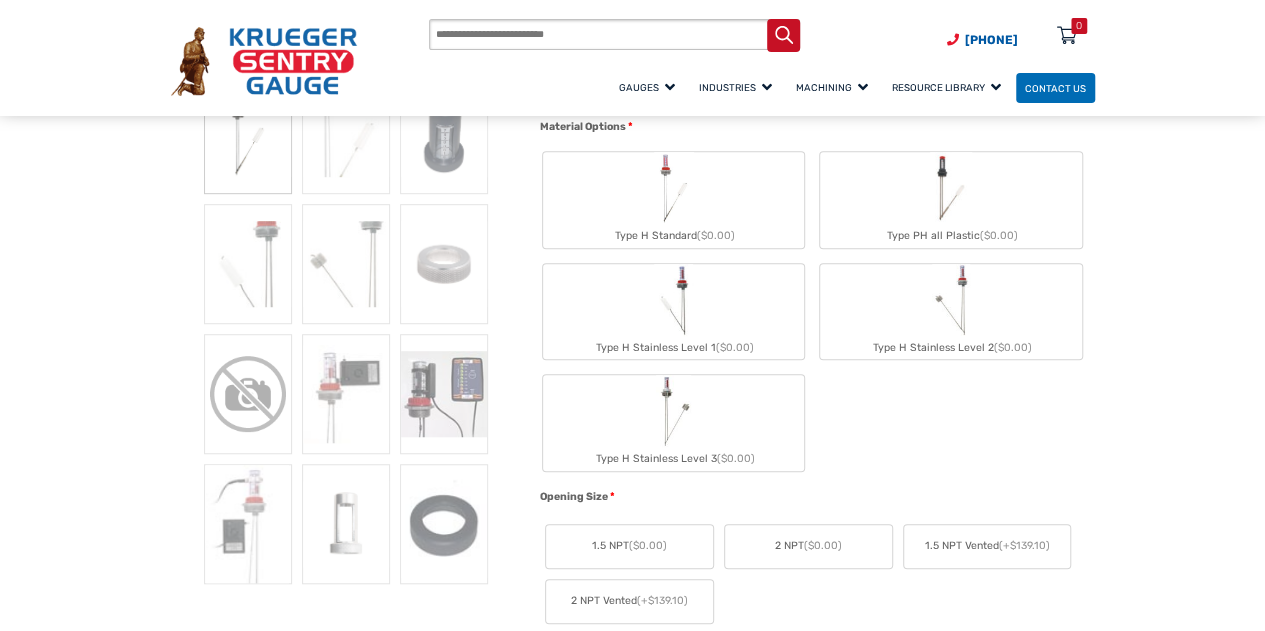click on "Type H Standard  ($0.00)" 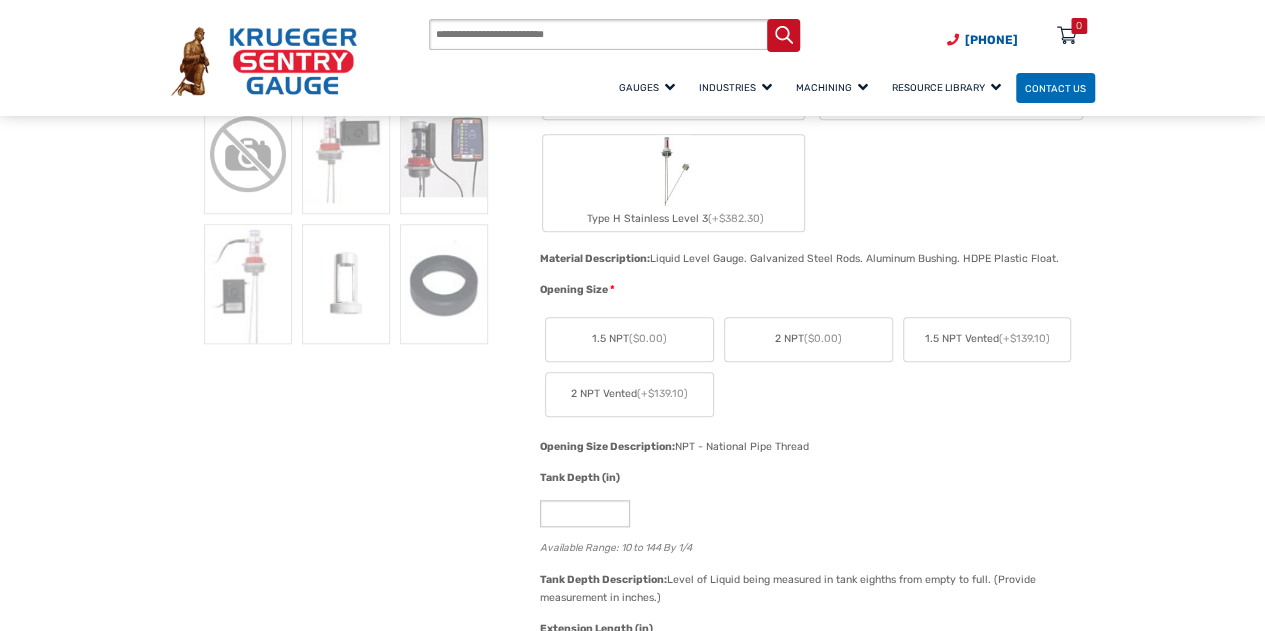 scroll, scrollTop: 723, scrollLeft: 0, axis: vertical 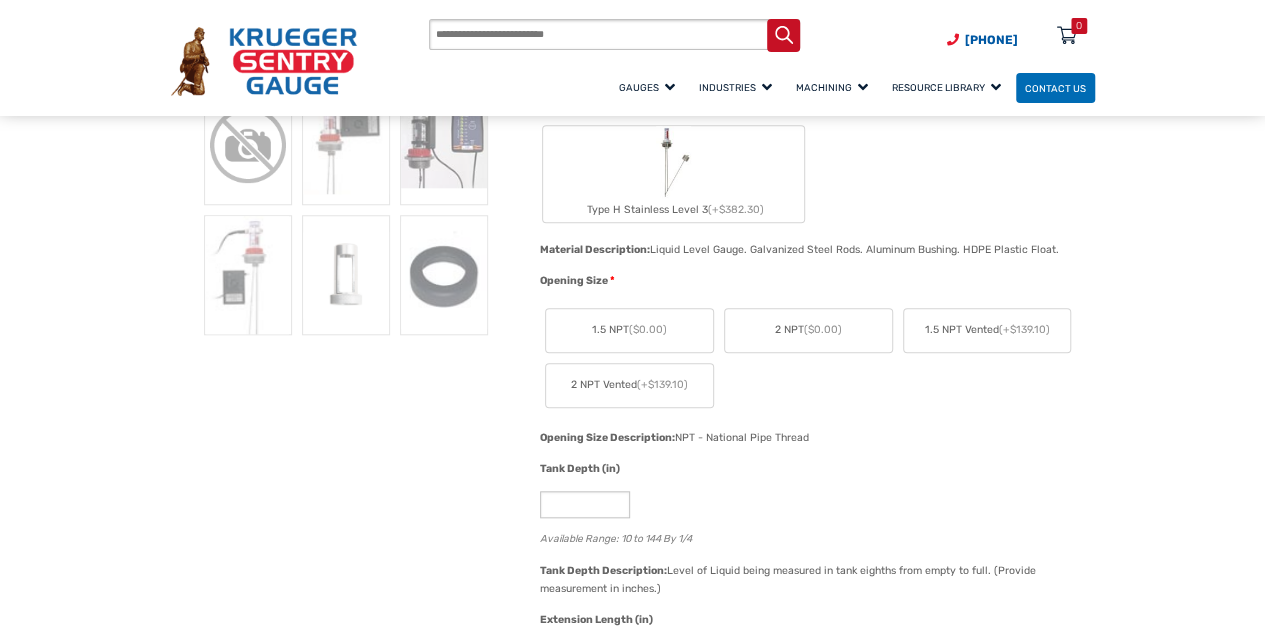 click on "1.5 NPT  ($0.00)" 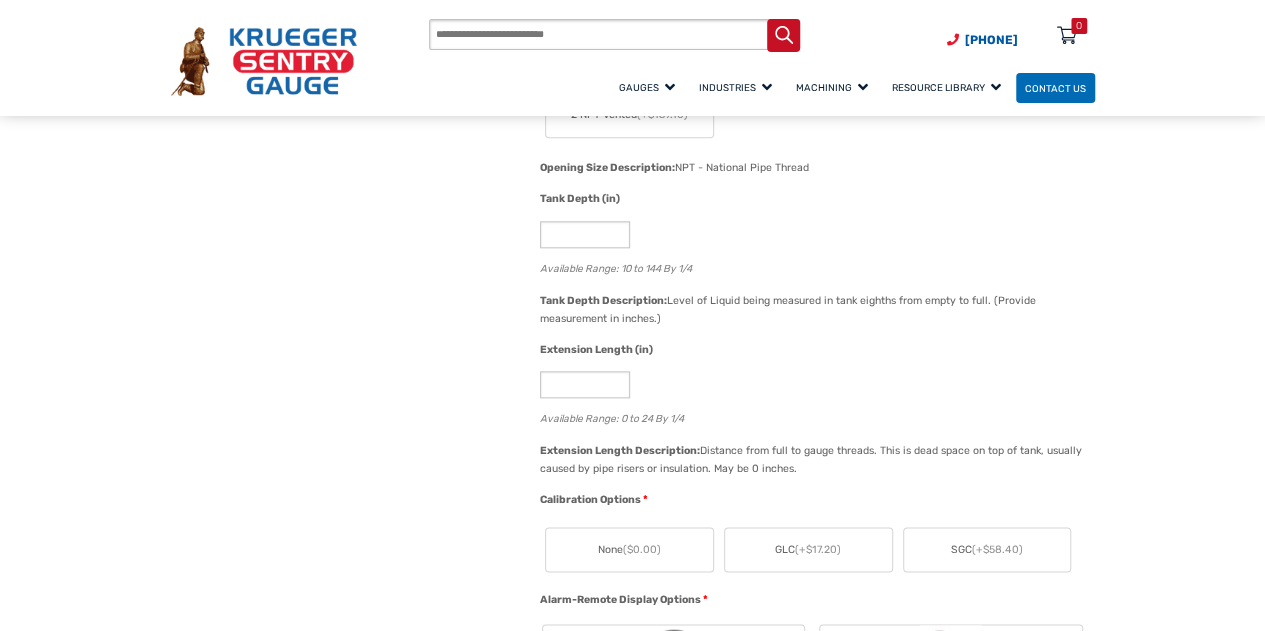 scroll, scrollTop: 930, scrollLeft: 0, axis: vertical 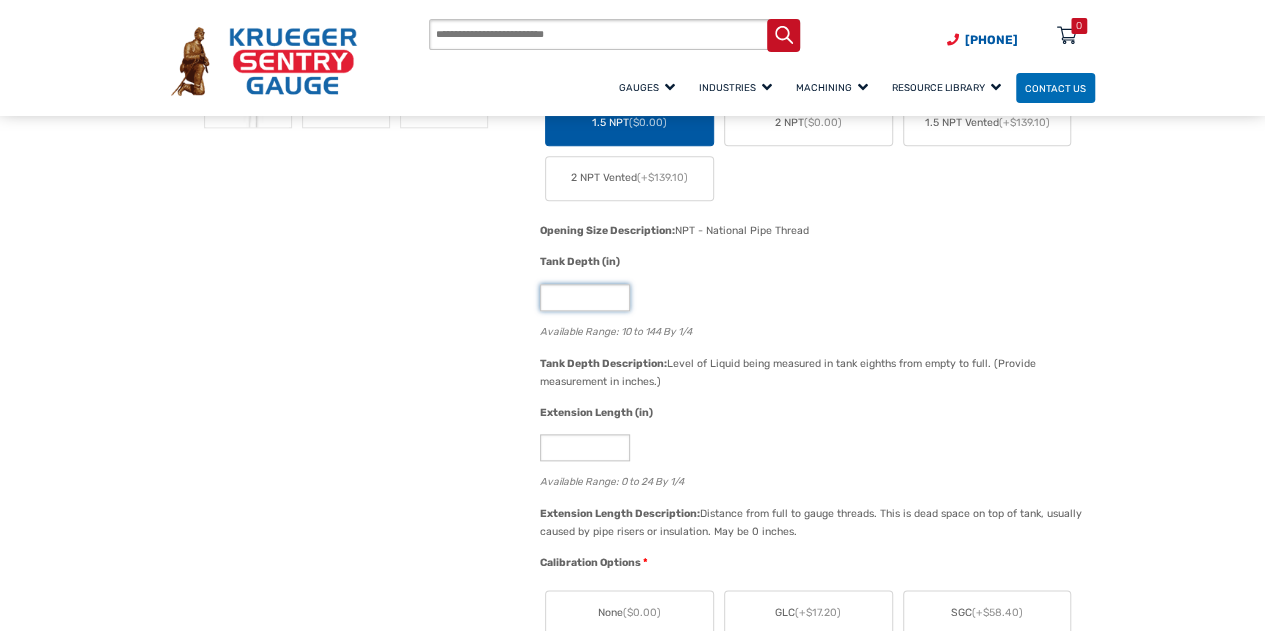 click on "**" 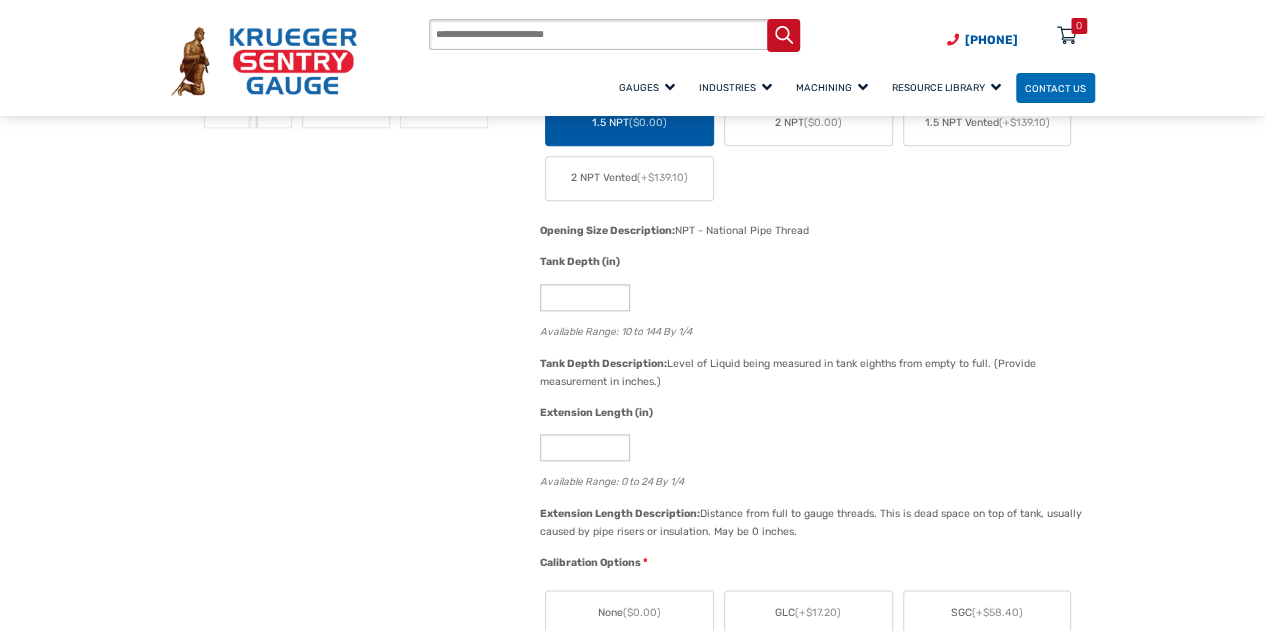 click on "🔍
Therma Gauge $ 0.00
Therma Gauge Liquid Level Gauge
The Therma Type H Liquid Level Gauge is a reliable, swing arm type tank gauge used for measuring all types of liquid levels. Its simple mechanical design promotes durability, minimal upkeep, quick installation, and easy/inexpensive repairs.
This liquid level gauge is custom made in house to fit your tank. We can accomodate any size tank from 6 inches to 12 feet in depth, we can also account for double walls and pipe risers, and we offer multiple materials of construction to accomodate nearly any type of liquid.
Cost
45.00
SKU
H-1.5-45-0
Material Options   * Type H Standard  (+$95.20) Type PH all Plastic  (+$422.80) Type H Stainless Level 1  (+$137.00) Type H Stainless Level 2  (+$148.30) Type H Stainless Level 3  (+$382.30) Material Description:
Liquid Level Gauge.  Galvanized Steel Rods.  Aluminum Bushing. HDPE Plastic Float.  Material Description: Opening Size   *" at bounding box center [633, 971] 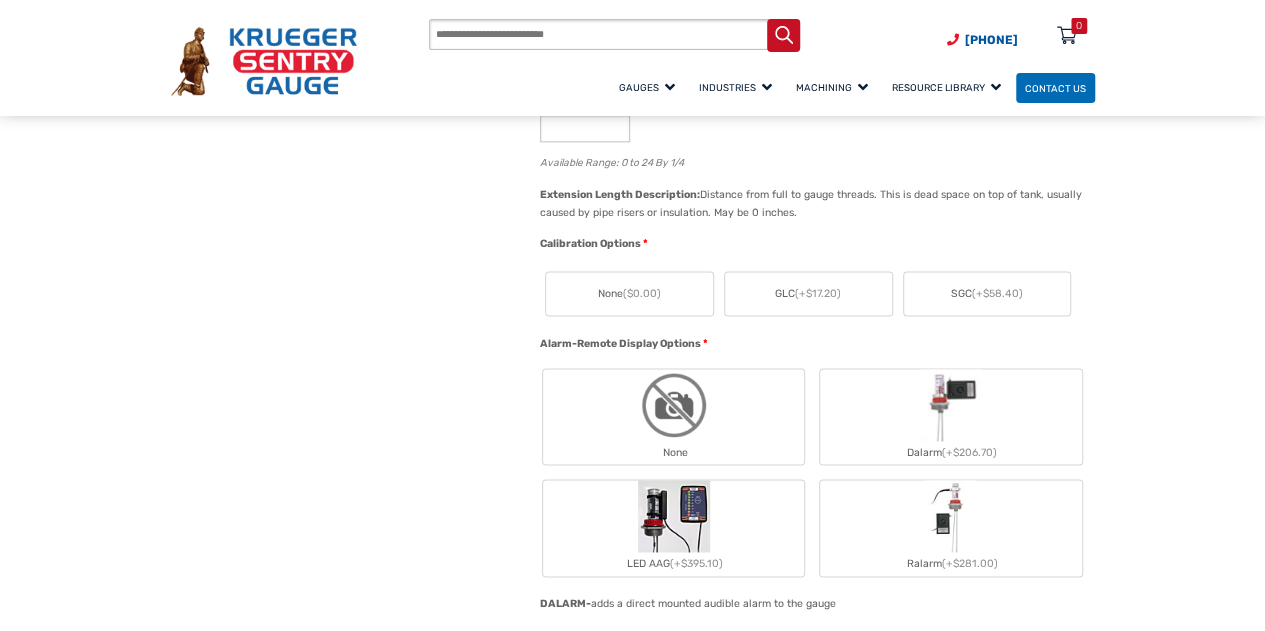 scroll, scrollTop: 1248, scrollLeft: 0, axis: vertical 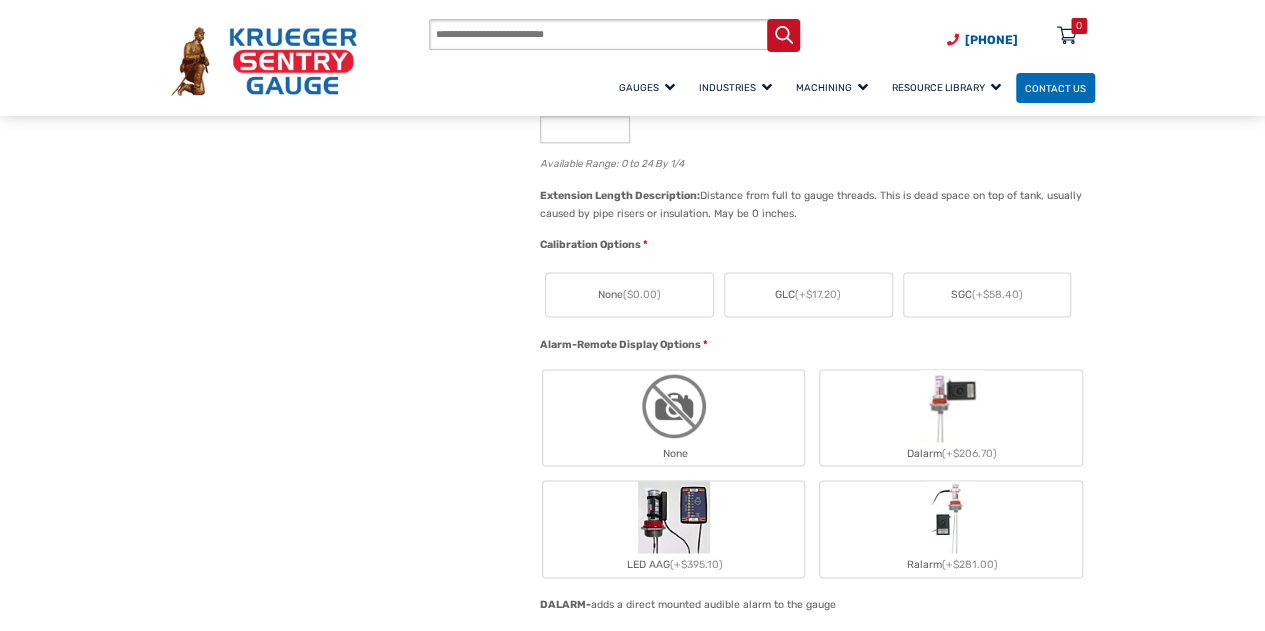 click on "($0.00)" 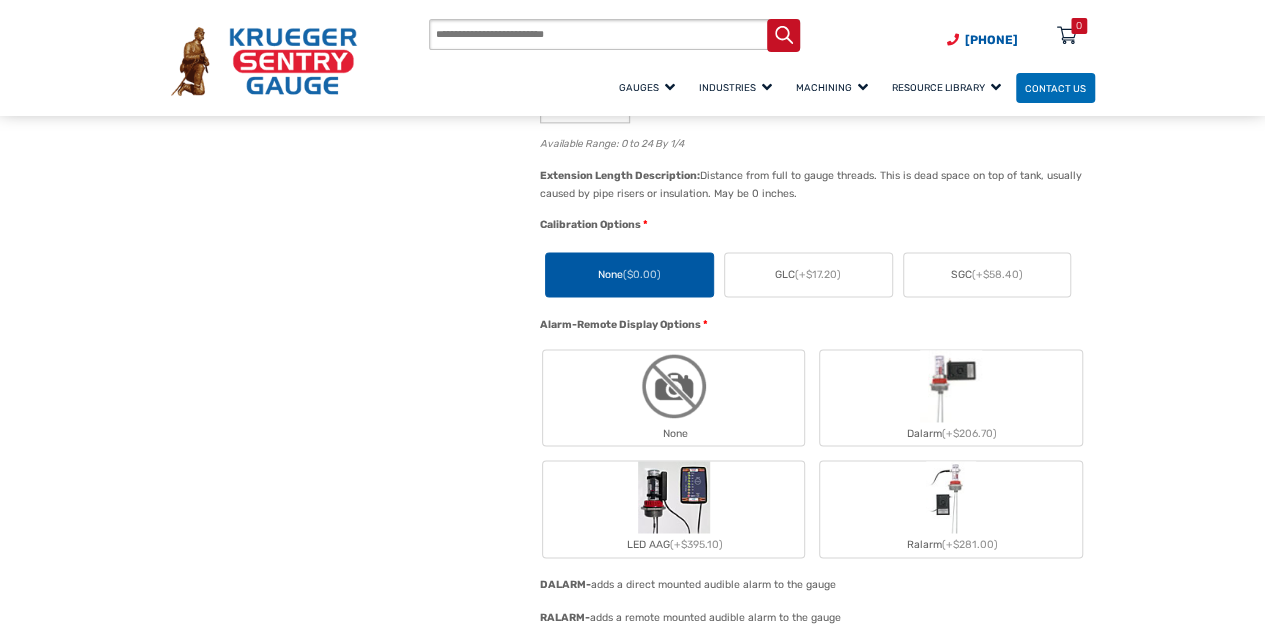 scroll, scrollTop: 1270, scrollLeft: 0, axis: vertical 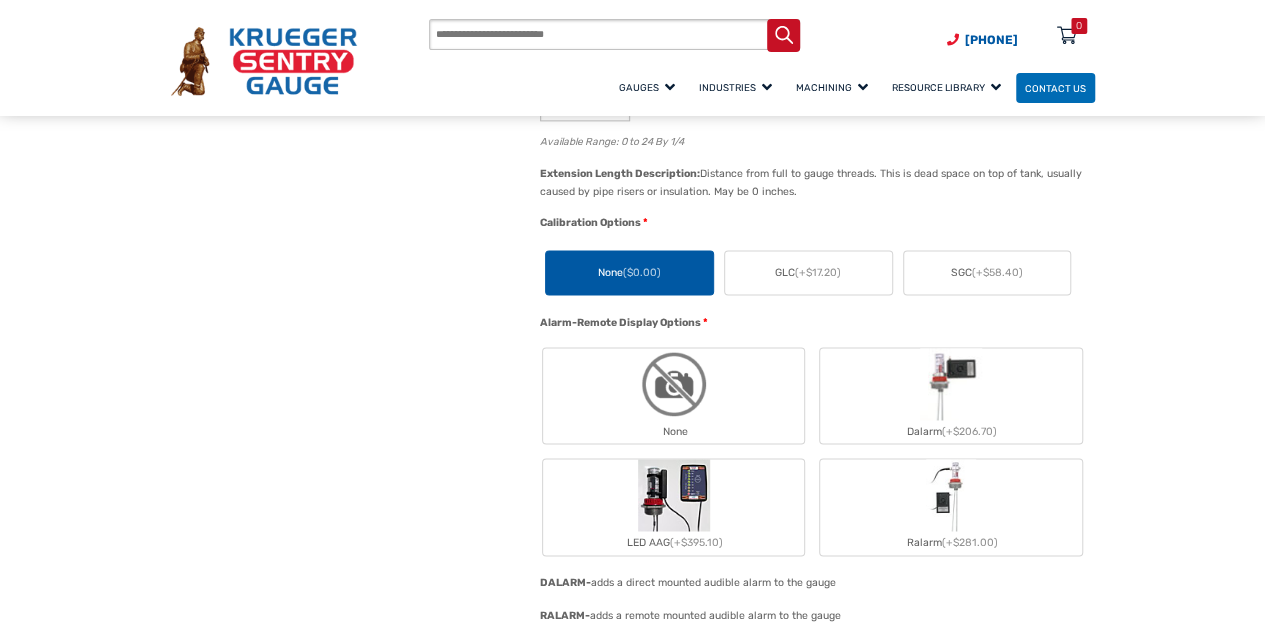 click on "None" 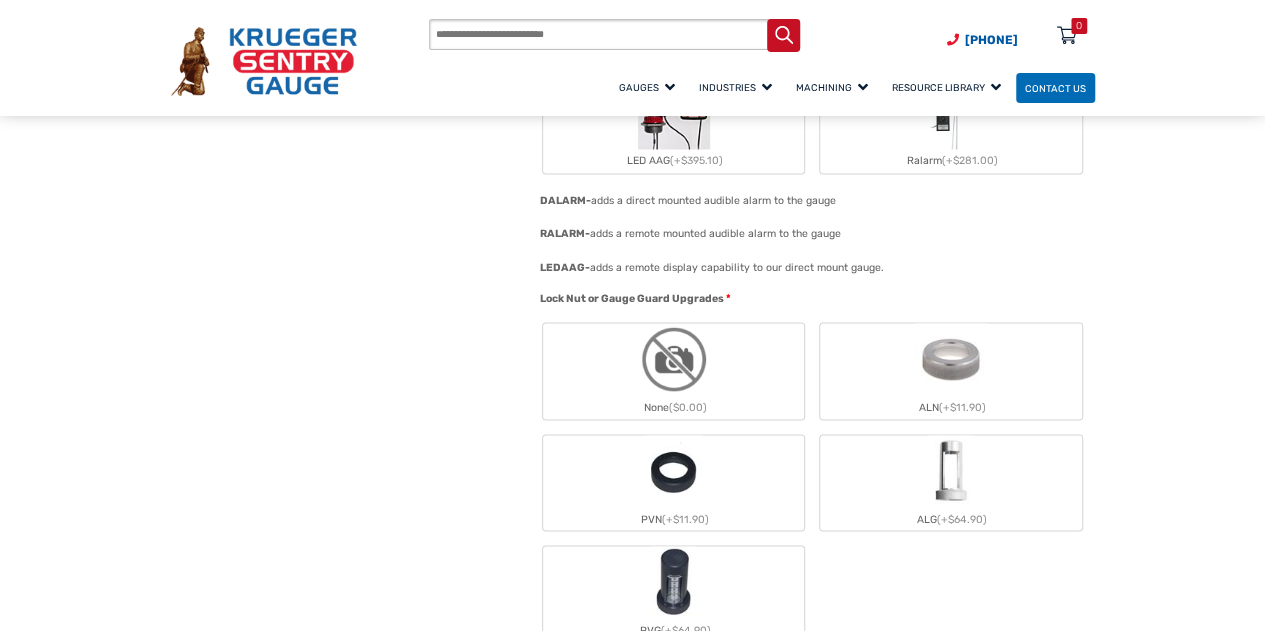 scroll, scrollTop: 1653, scrollLeft: 0, axis: vertical 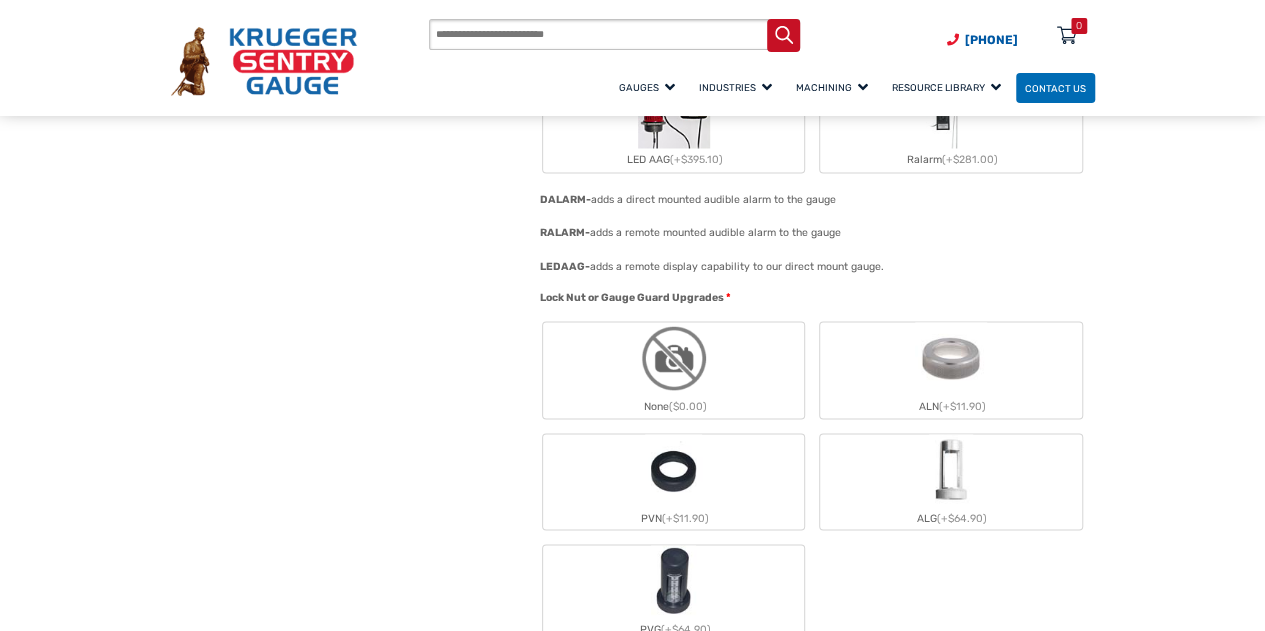 click 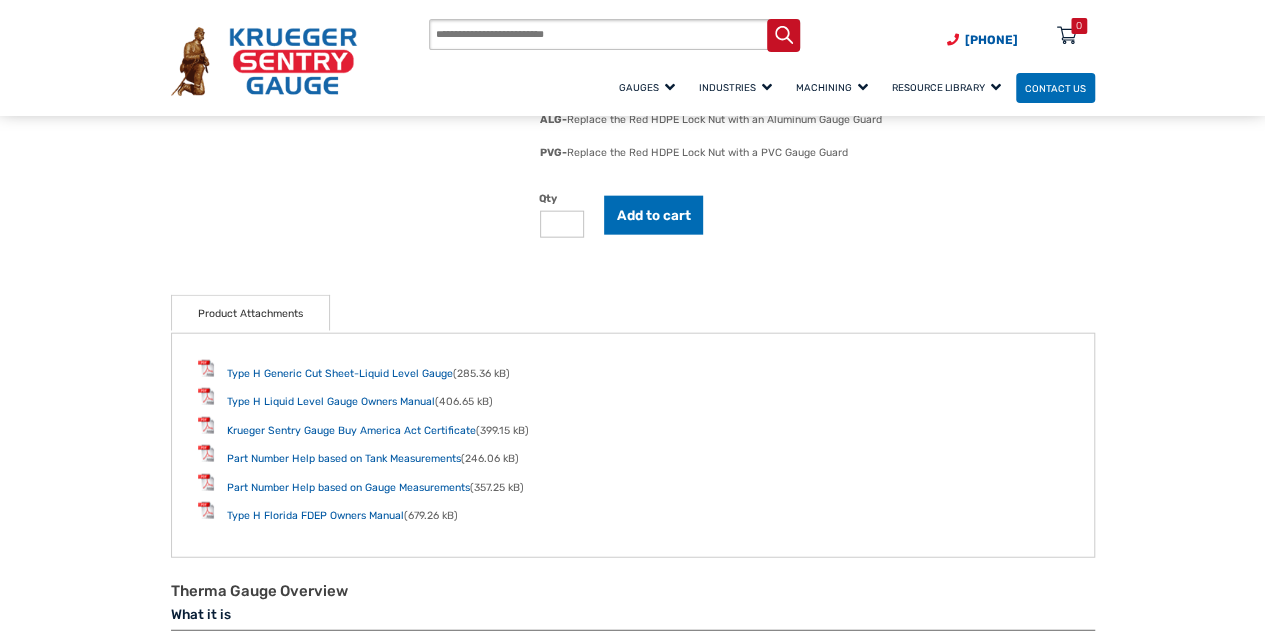 scroll, scrollTop: 2287, scrollLeft: 0, axis: vertical 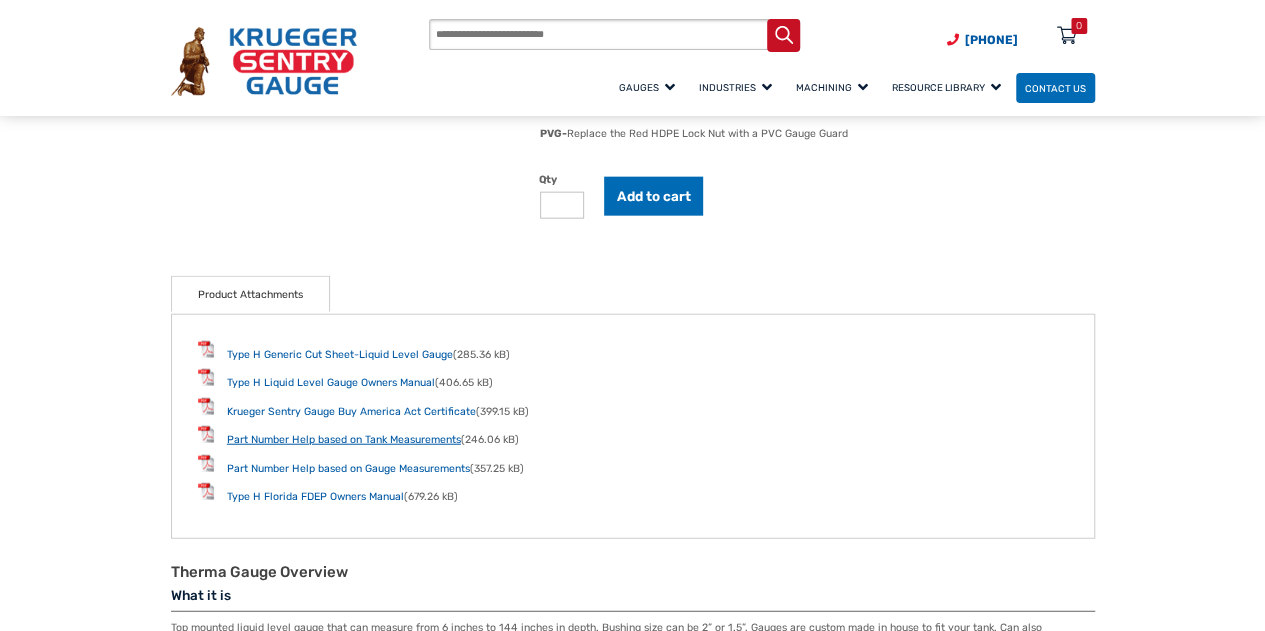 click on "Part Number Help based on Tank Measurements" at bounding box center (344, 439) 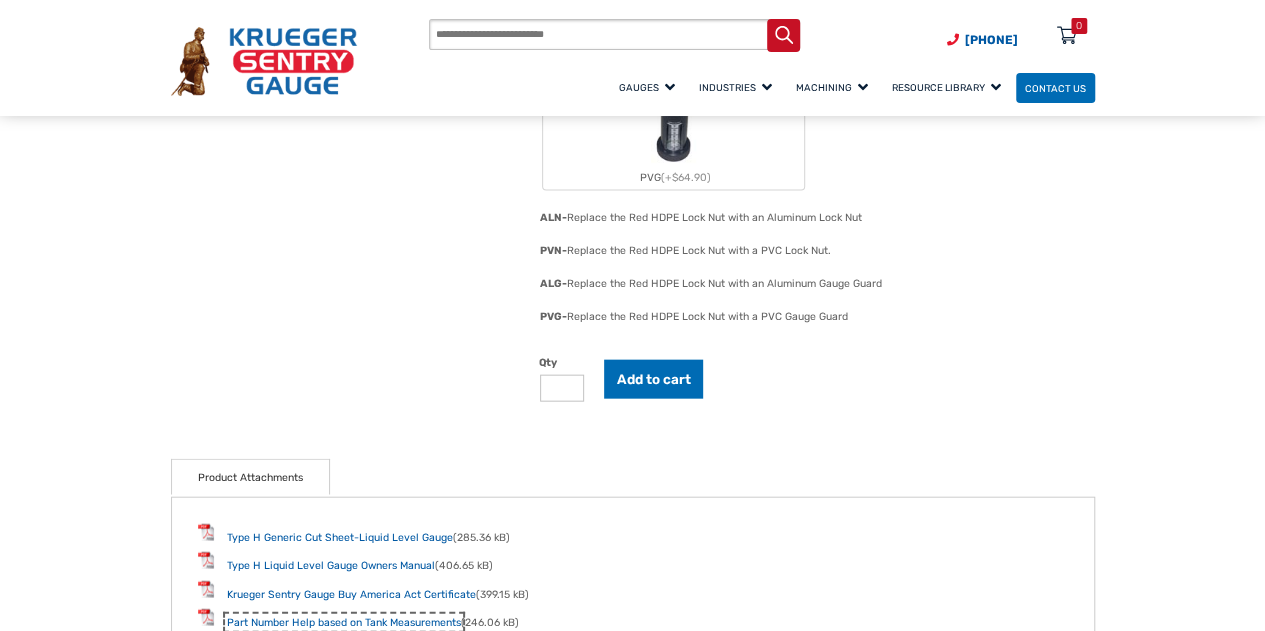 scroll, scrollTop: 1973, scrollLeft: 0, axis: vertical 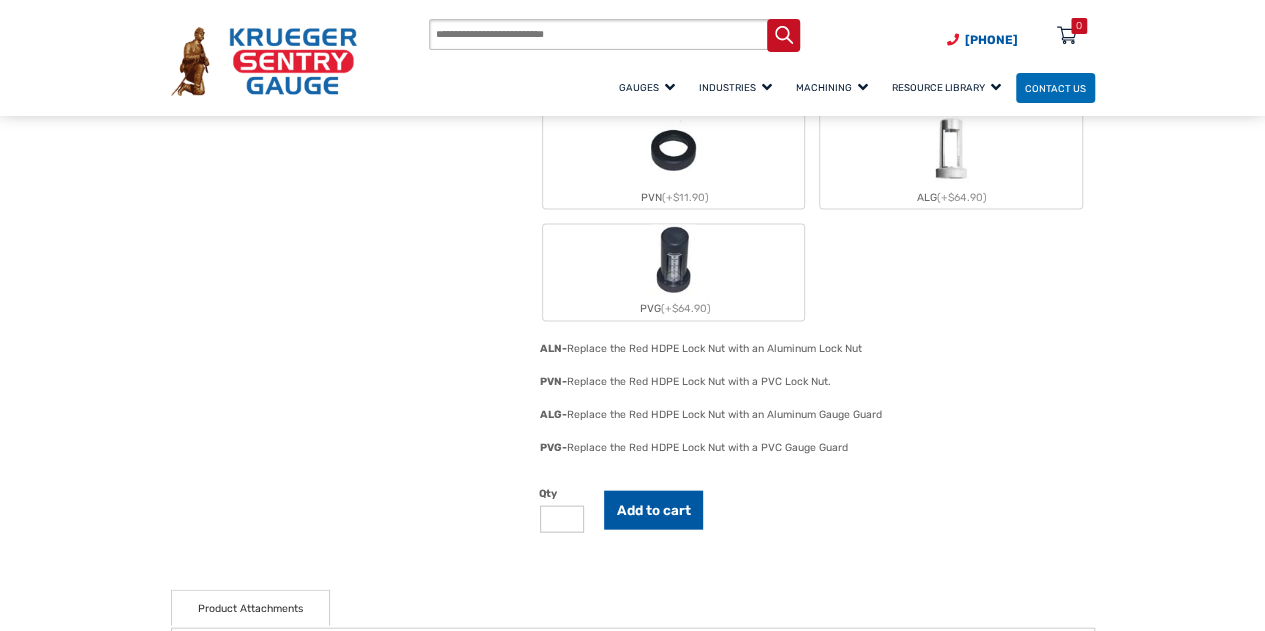 click on "Add to cart" at bounding box center (654, 510) 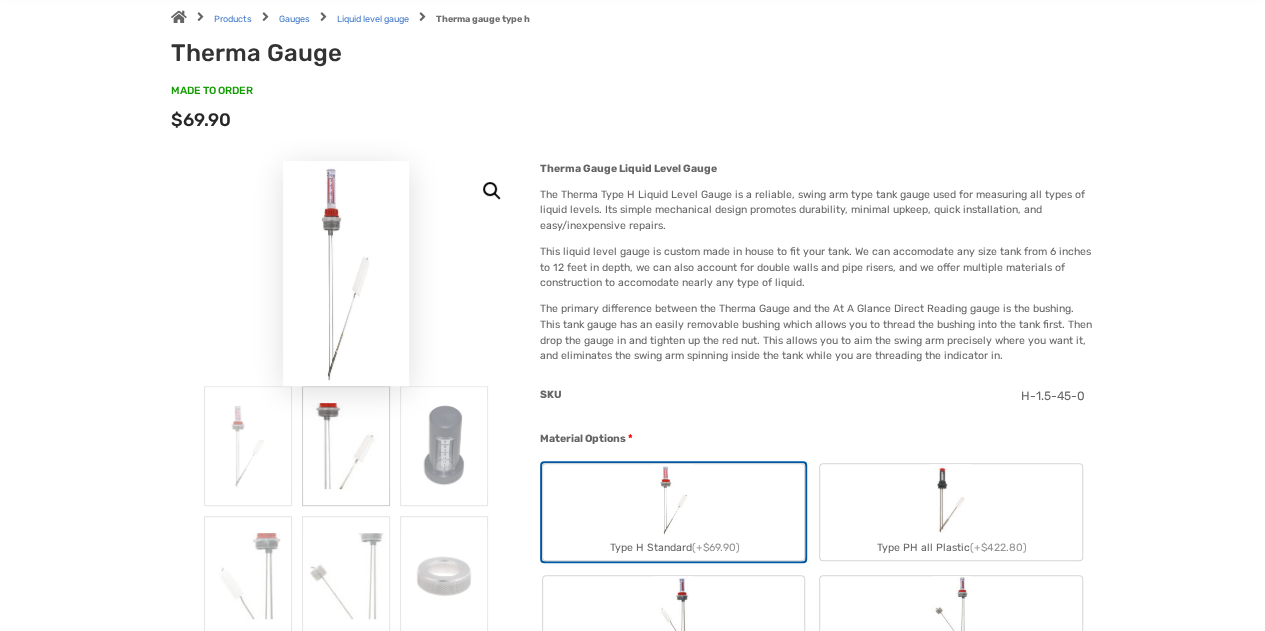 scroll, scrollTop: 0, scrollLeft: 0, axis: both 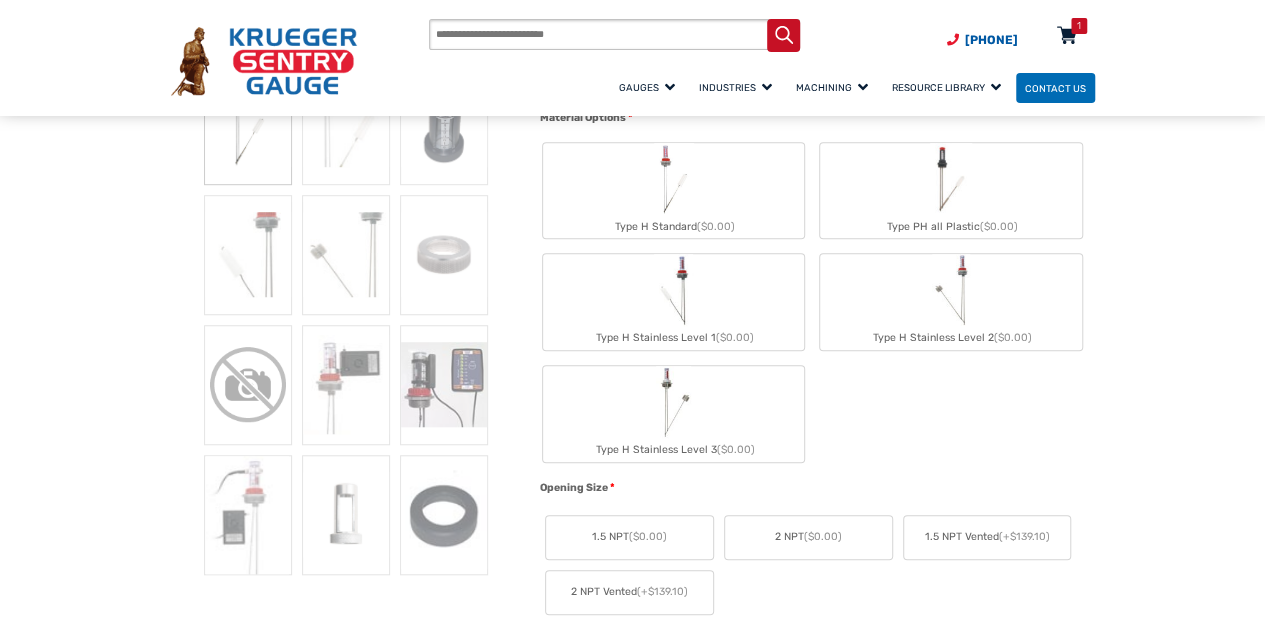 click at bounding box center [1067, 37] 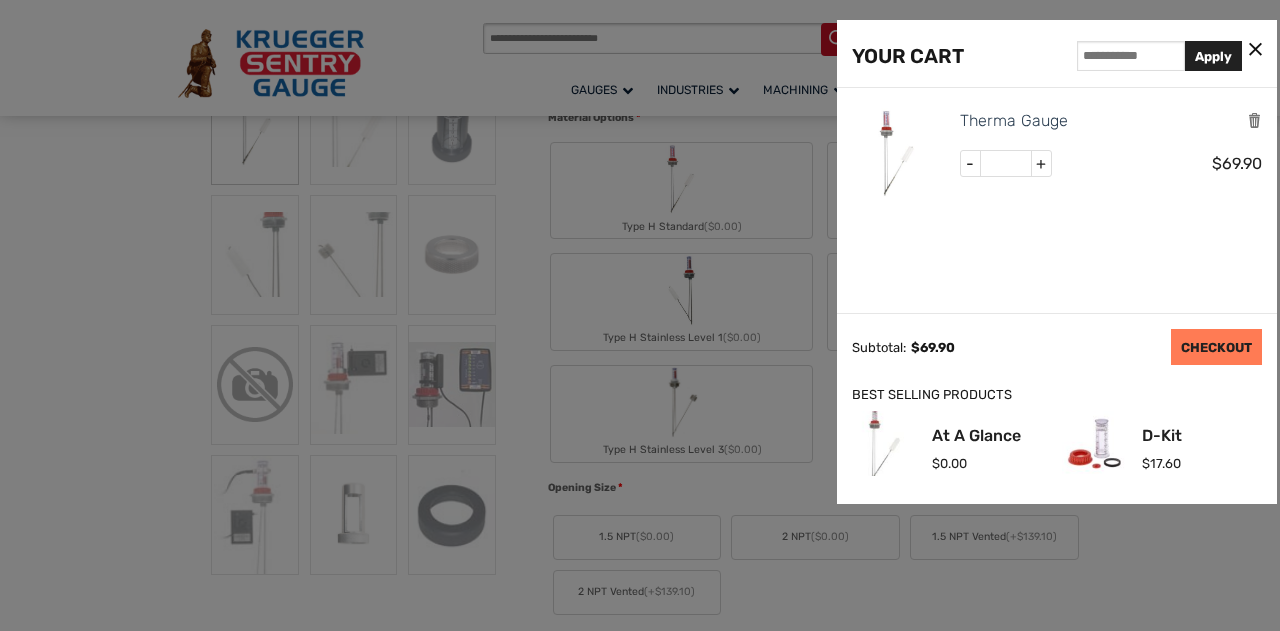 click on "CHECKOUT" at bounding box center [1216, 347] 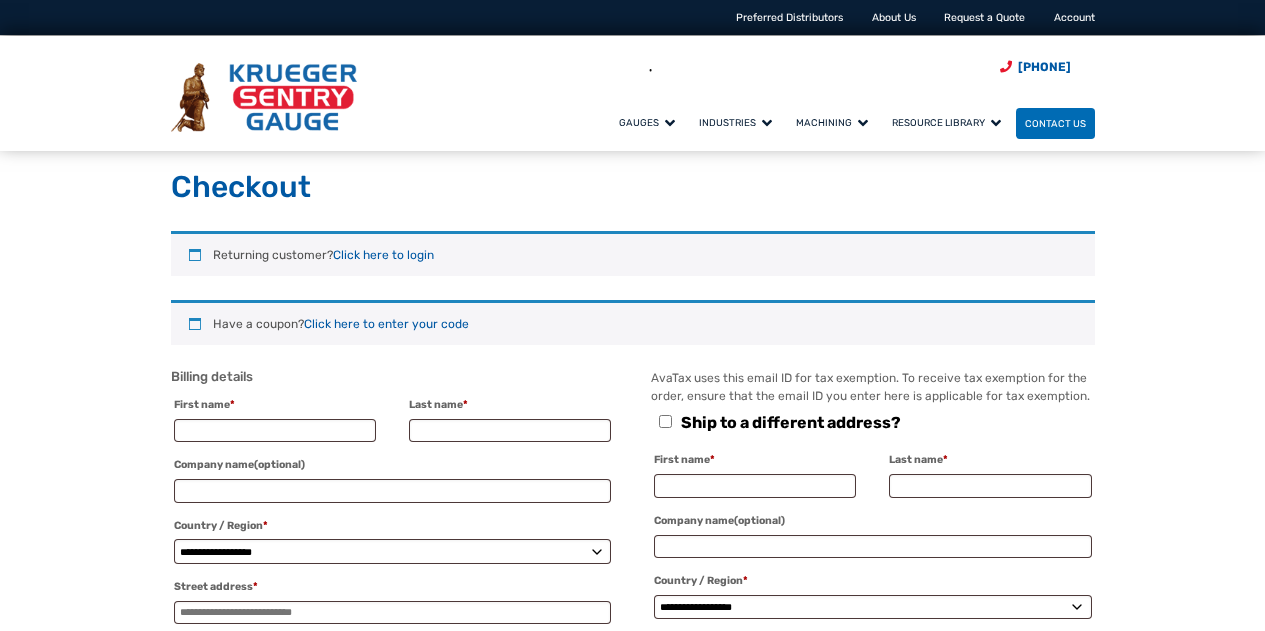 scroll, scrollTop: 0, scrollLeft: 0, axis: both 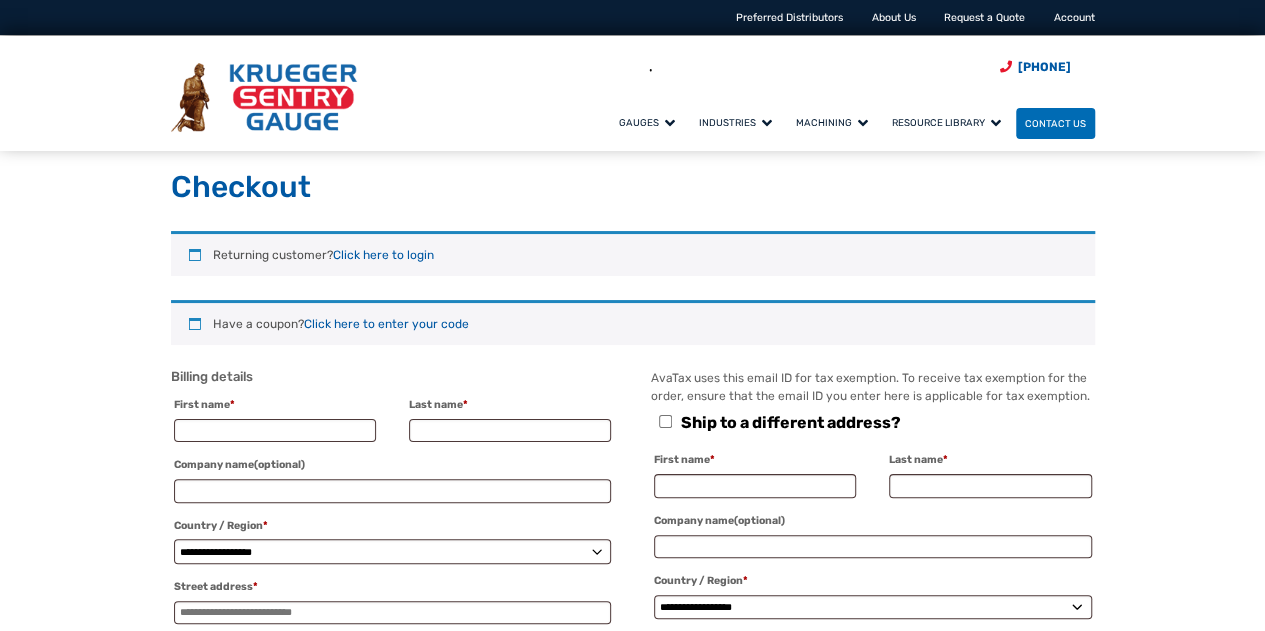 select on "**" 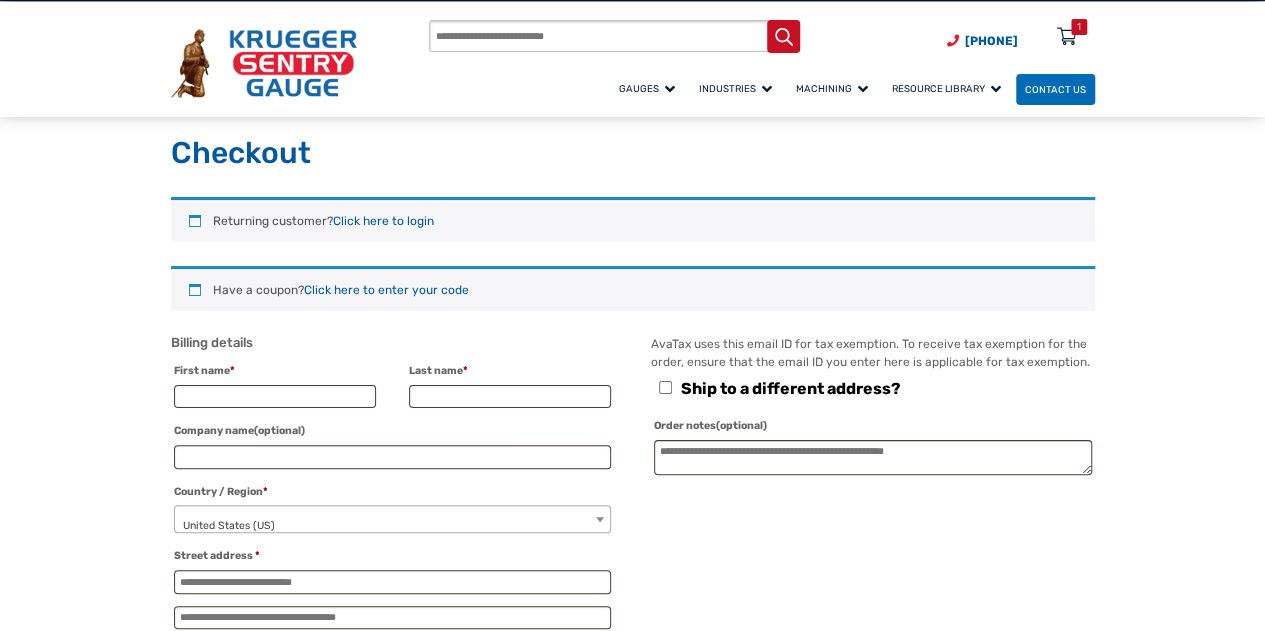 scroll, scrollTop: 0, scrollLeft: 0, axis: both 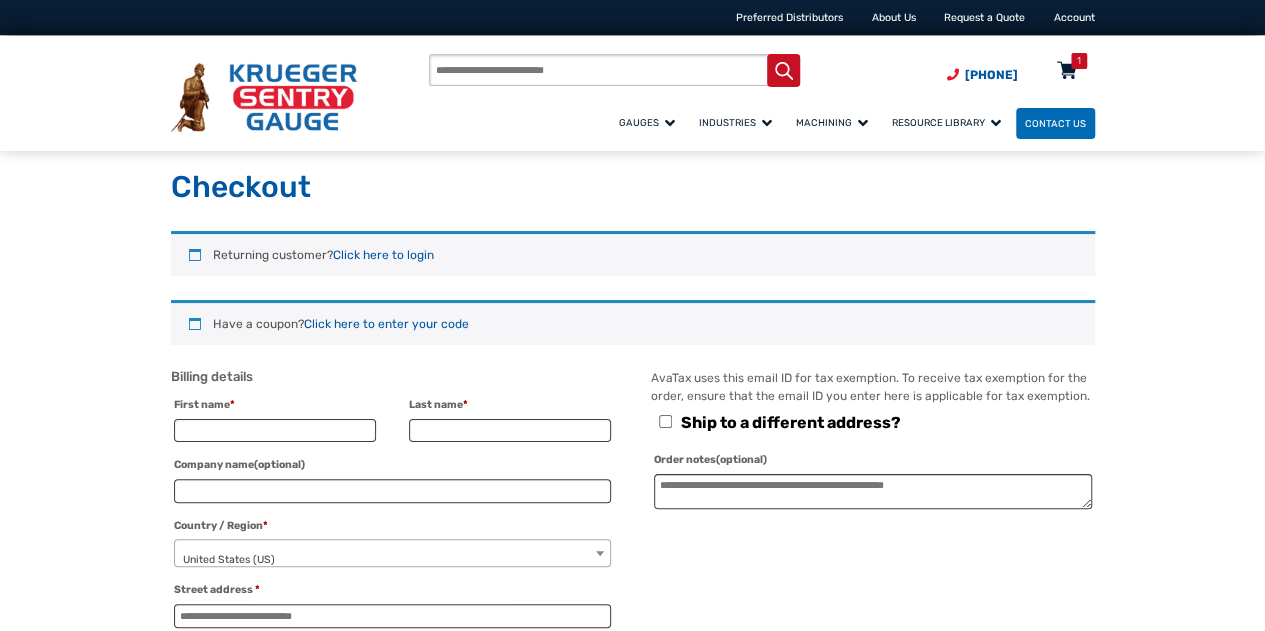 click on "1" at bounding box center (1079, 61) 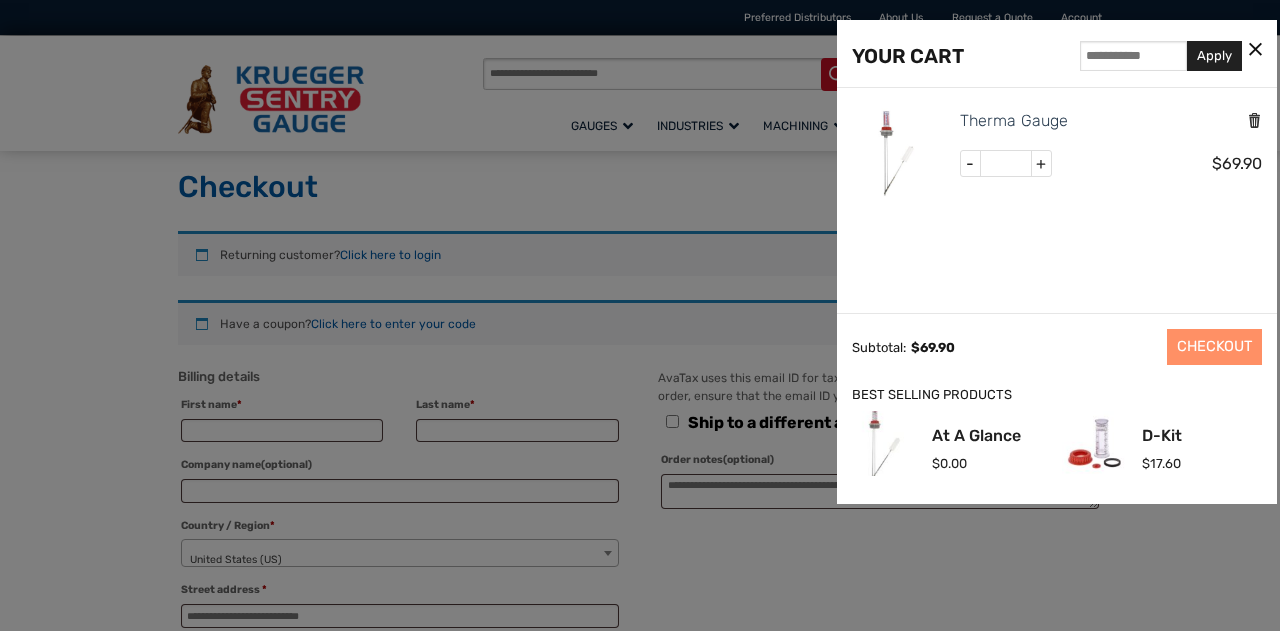 click at bounding box center [1254, 120] 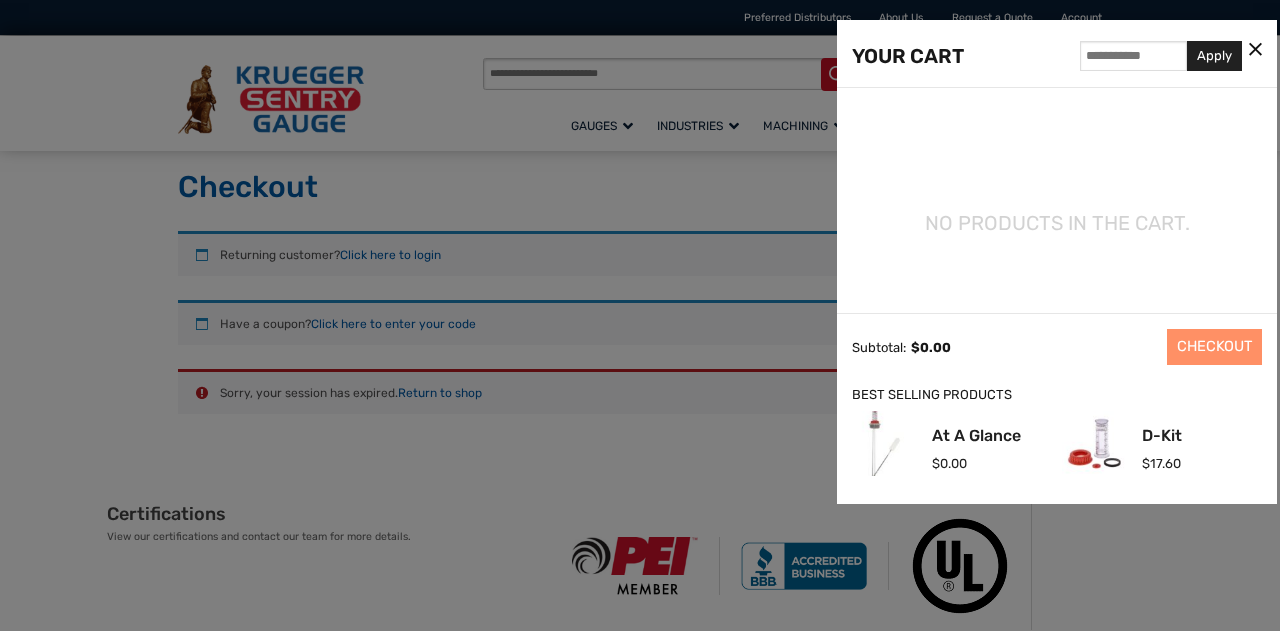 click at bounding box center [1255, 50] 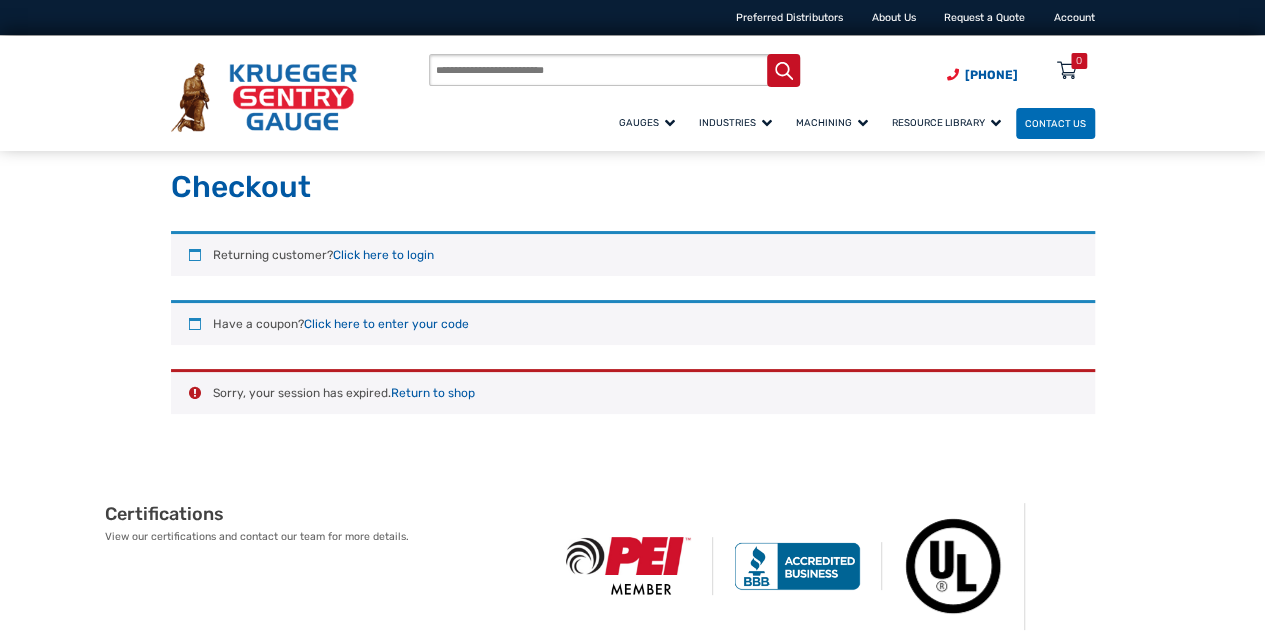 click at bounding box center (264, 97) 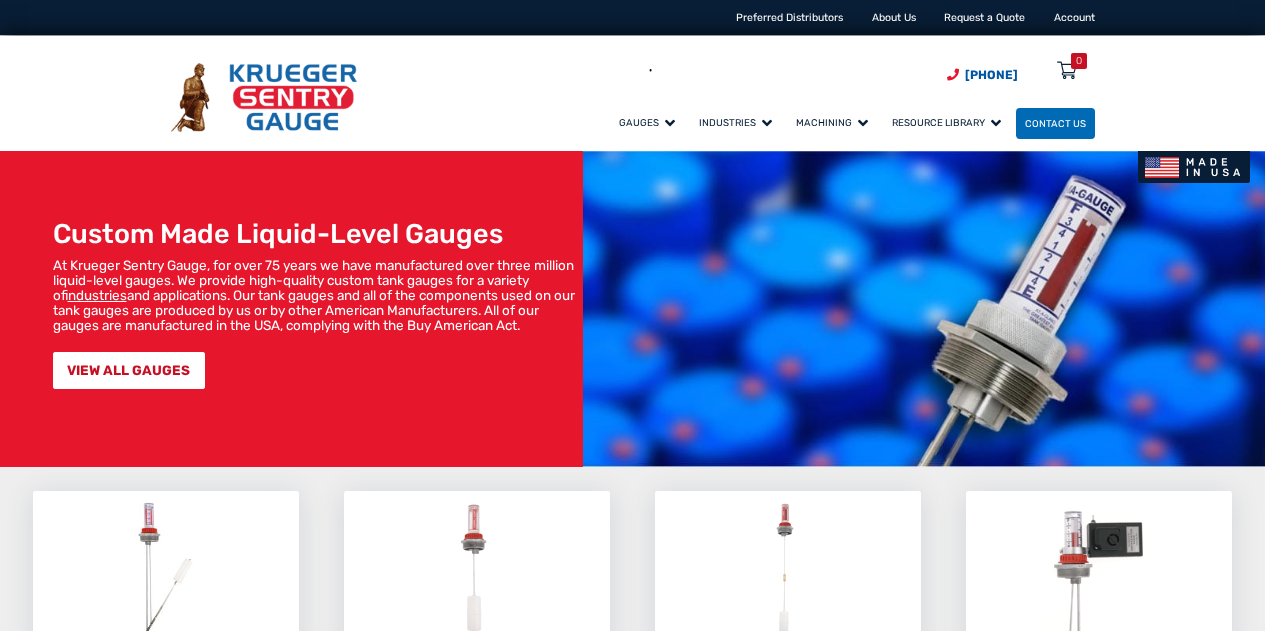 scroll, scrollTop: 0, scrollLeft: 0, axis: both 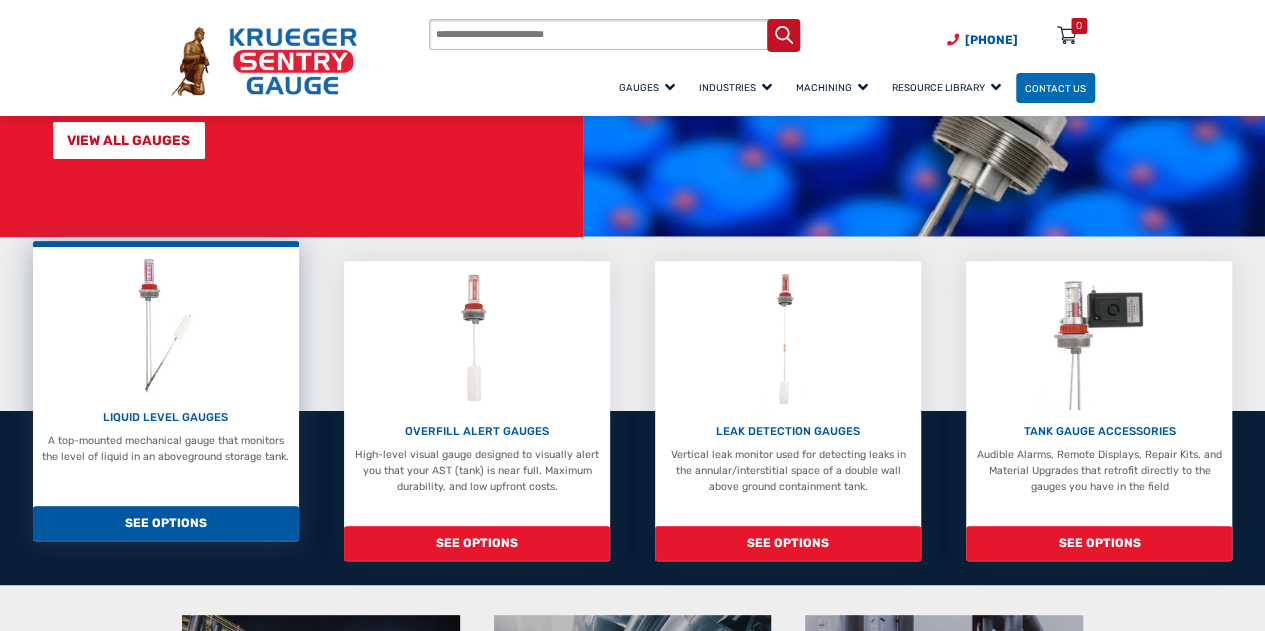 click on "LIQUID LEVEL GAUGES" at bounding box center (165, 417) 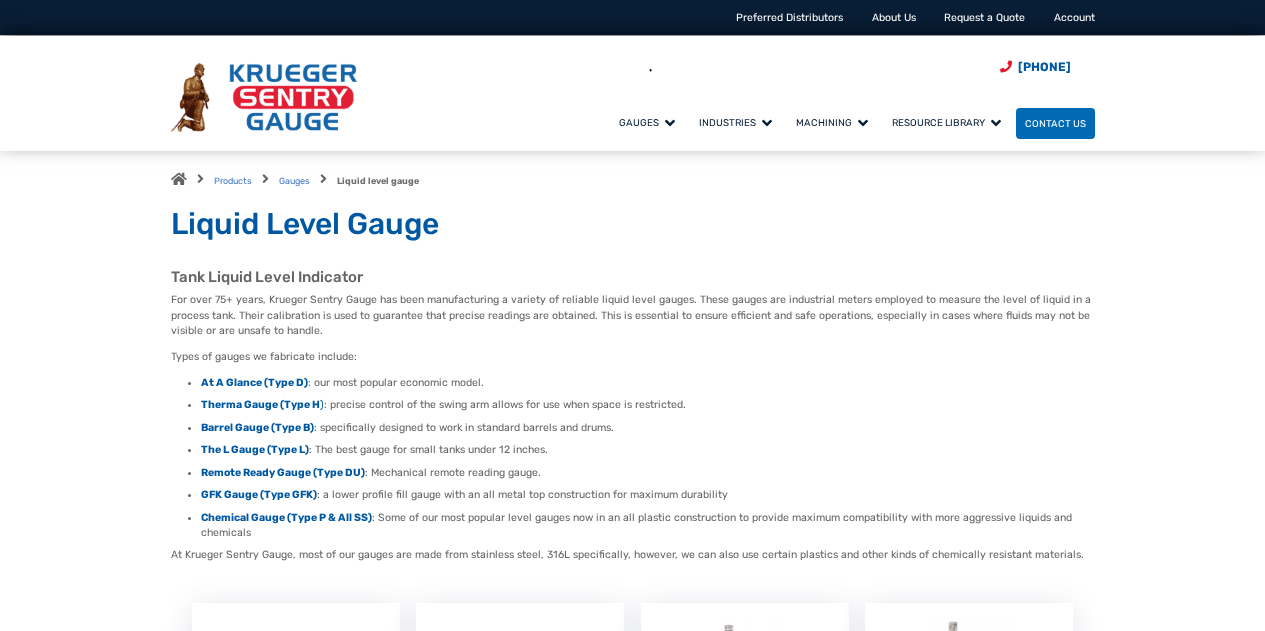 scroll, scrollTop: 0, scrollLeft: 0, axis: both 